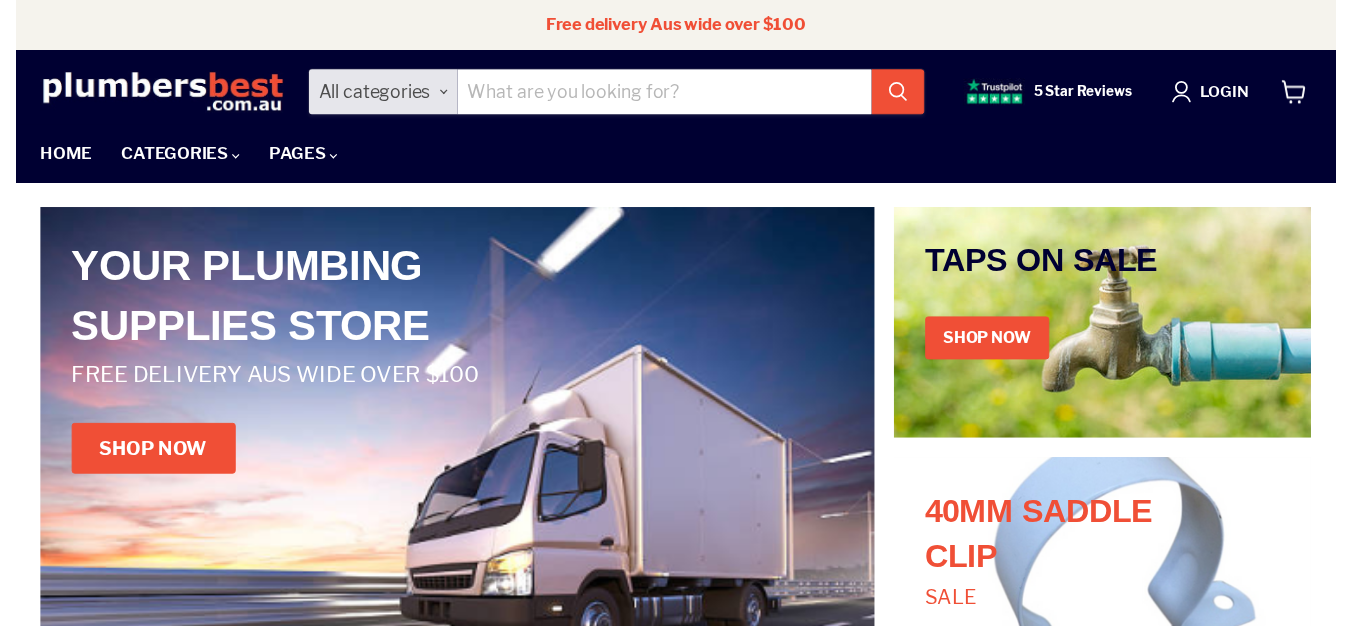 scroll, scrollTop: 0, scrollLeft: 0, axis: both 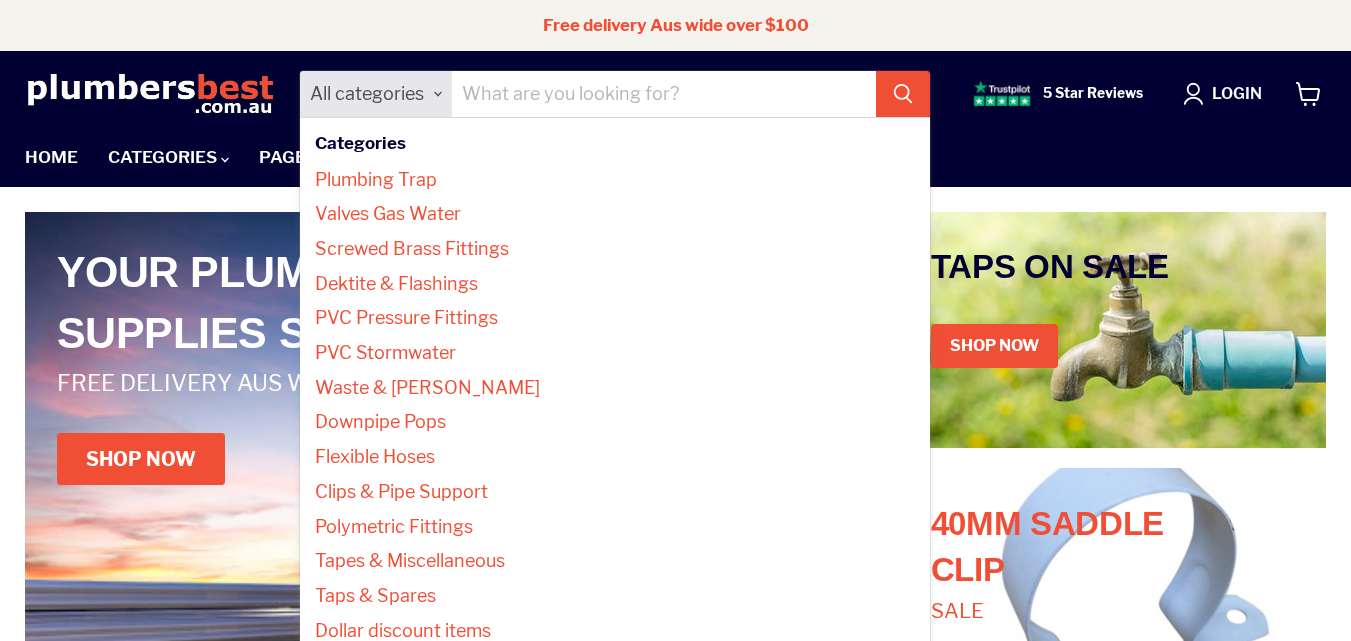 click at bounding box center [664, 94] 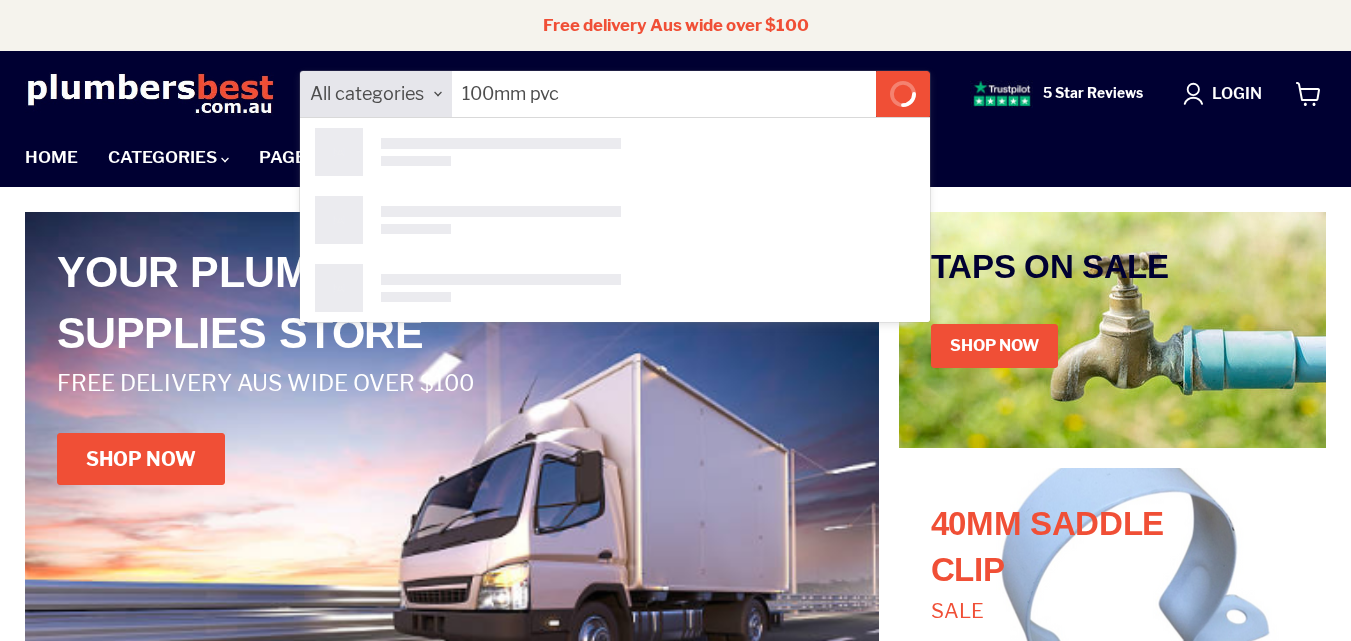 type on "100mm pvc" 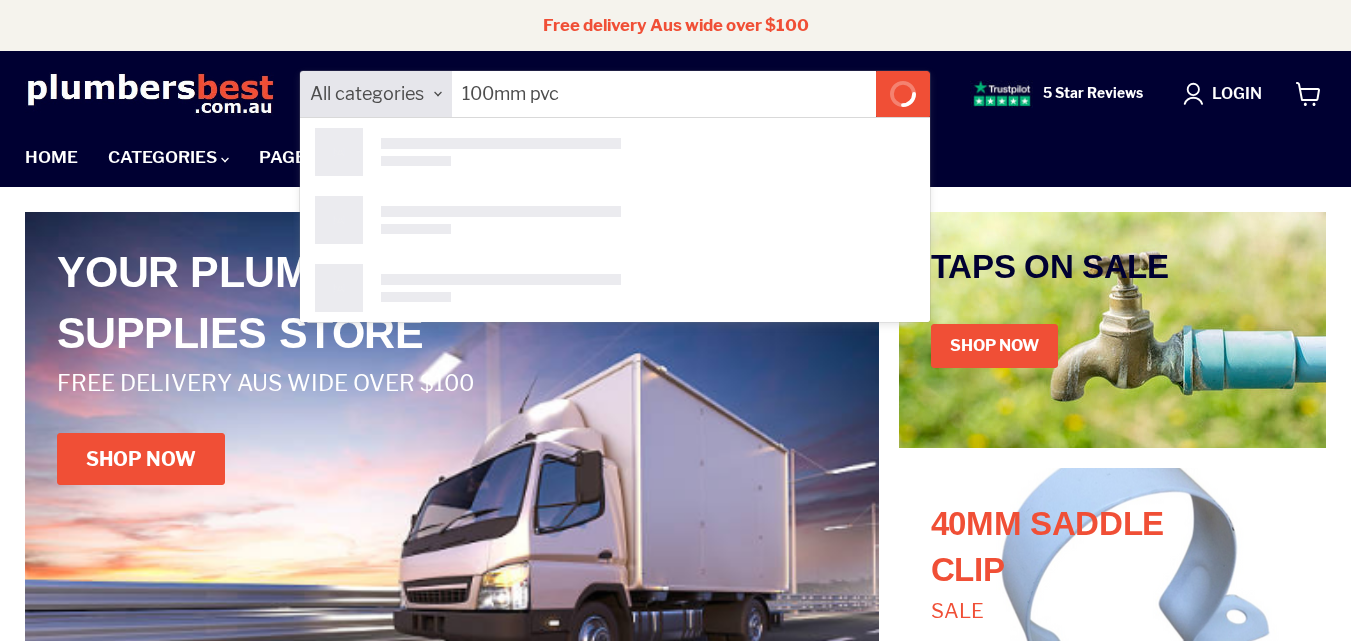 click at bounding box center [903, 94] 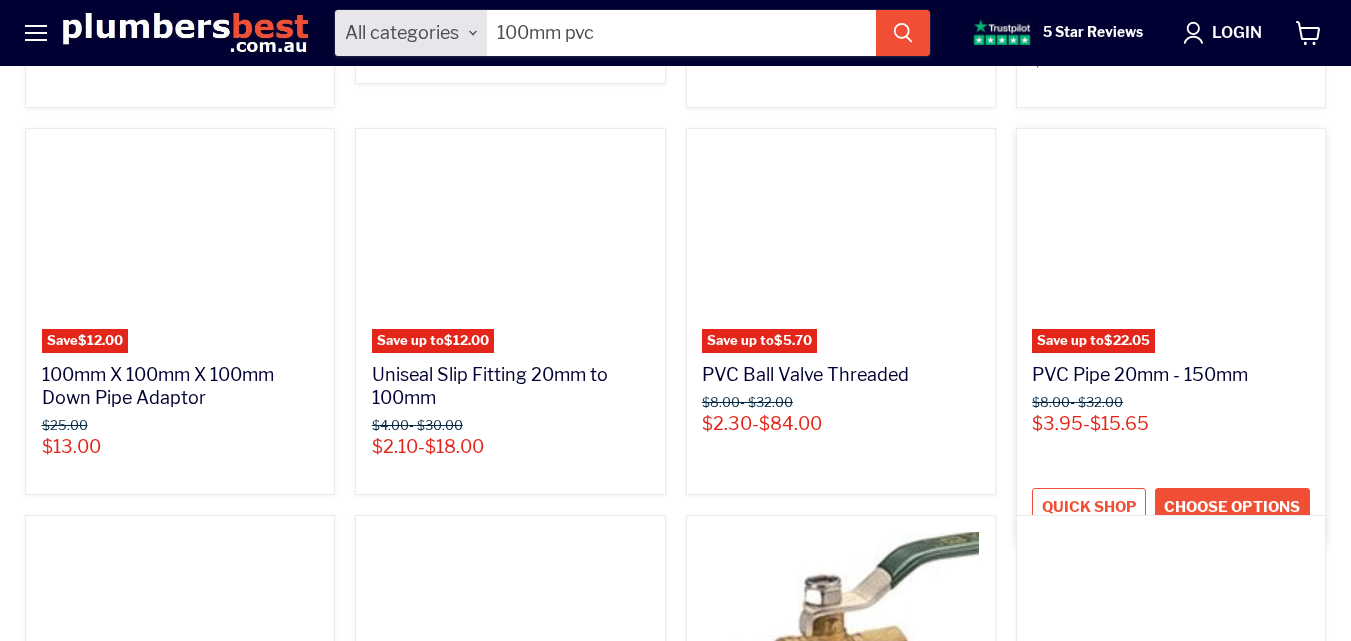 scroll, scrollTop: 530, scrollLeft: 0, axis: vertical 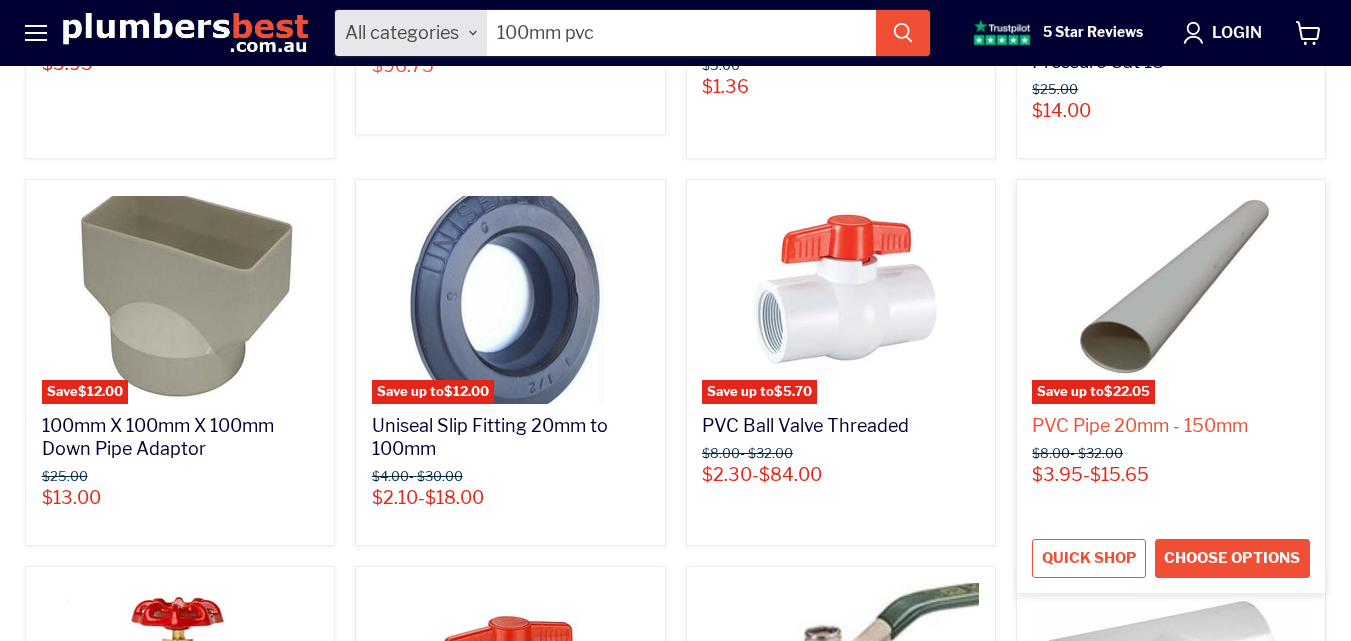 click on "PVC Pipe 20mm - 150mm" at bounding box center [1140, 425] 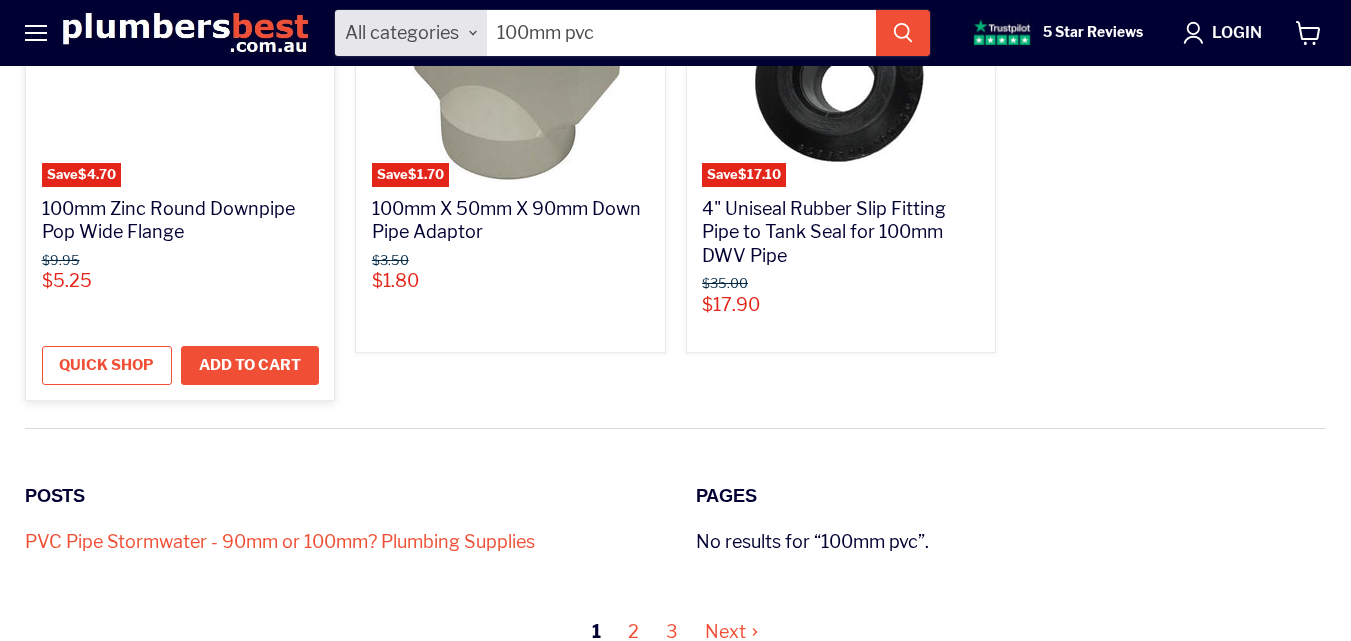 scroll, scrollTop: 2528, scrollLeft: 0, axis: vertical 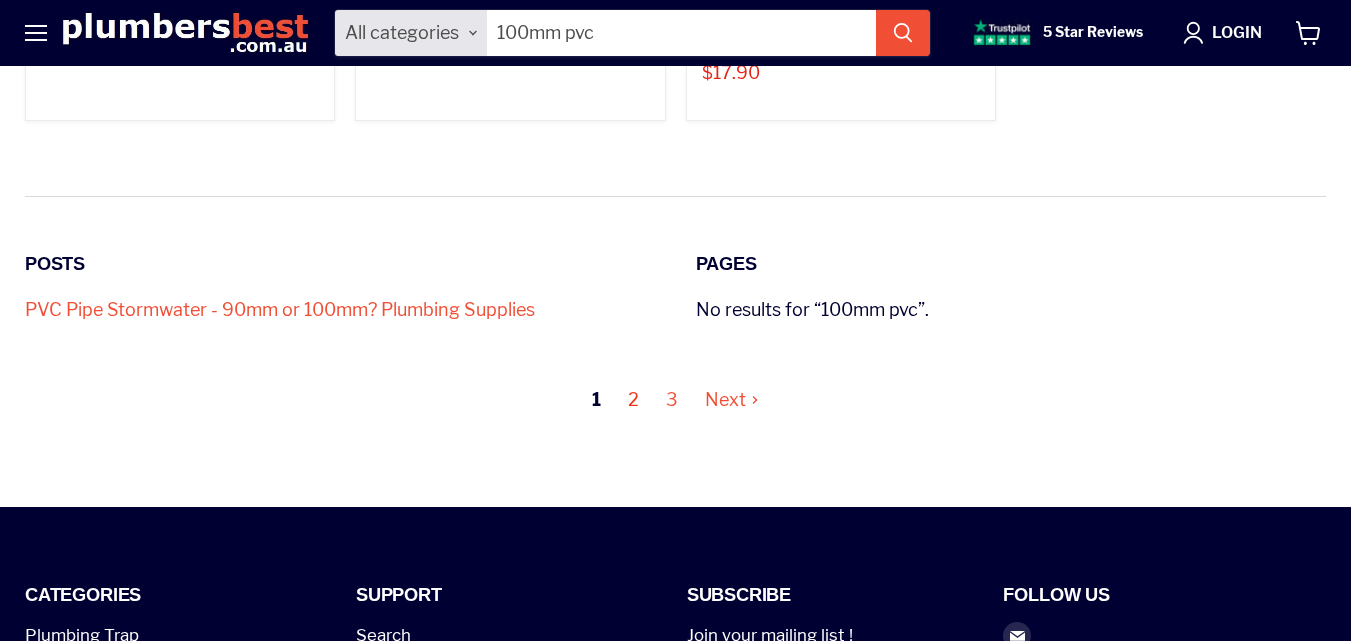 click on "2" at bounding box center (633, 400) 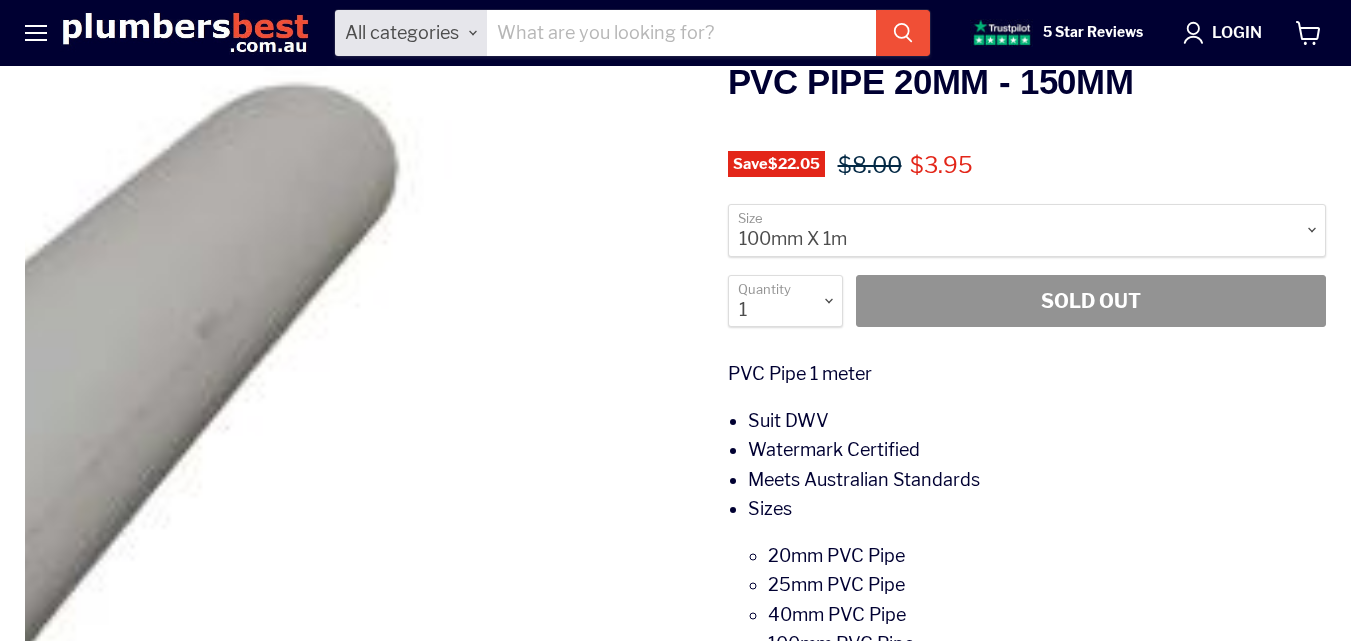 scroll, scrollTop: 130, scrollLeft: 0, axis: vertical 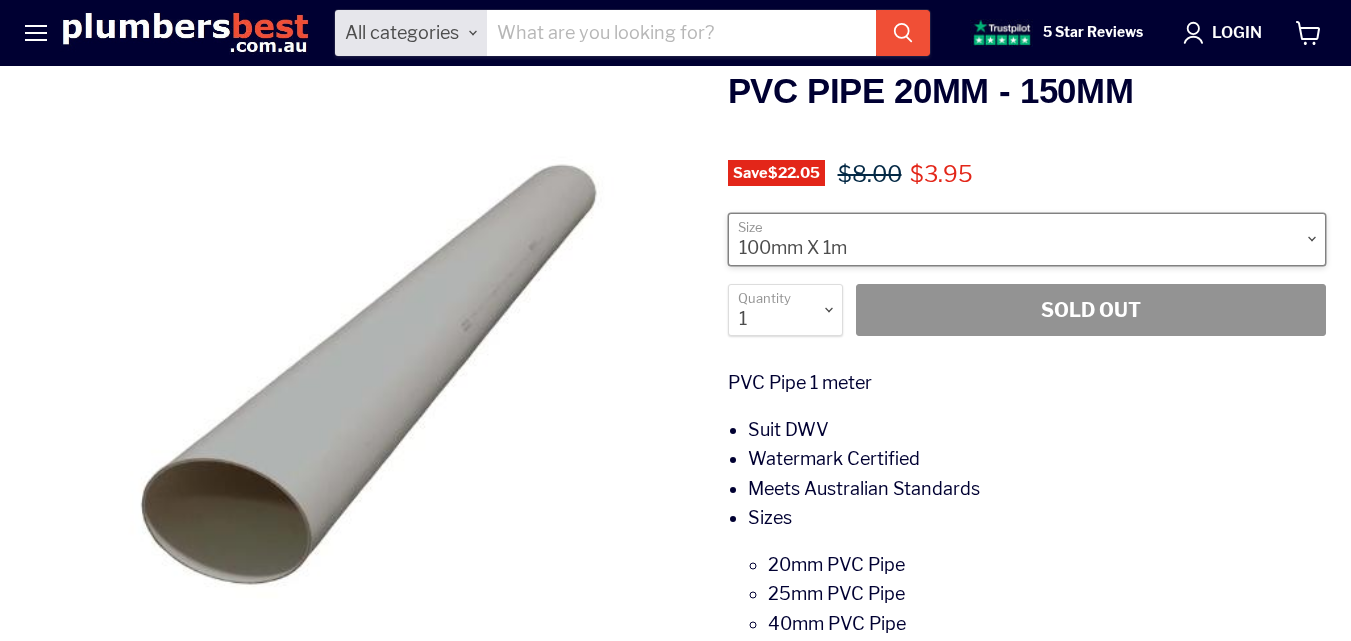click on "20mm X 1m
25mm X 1m
40mm X 1m
100mm X 1m
150mm X 1m" at bounding box center [1027, 239] 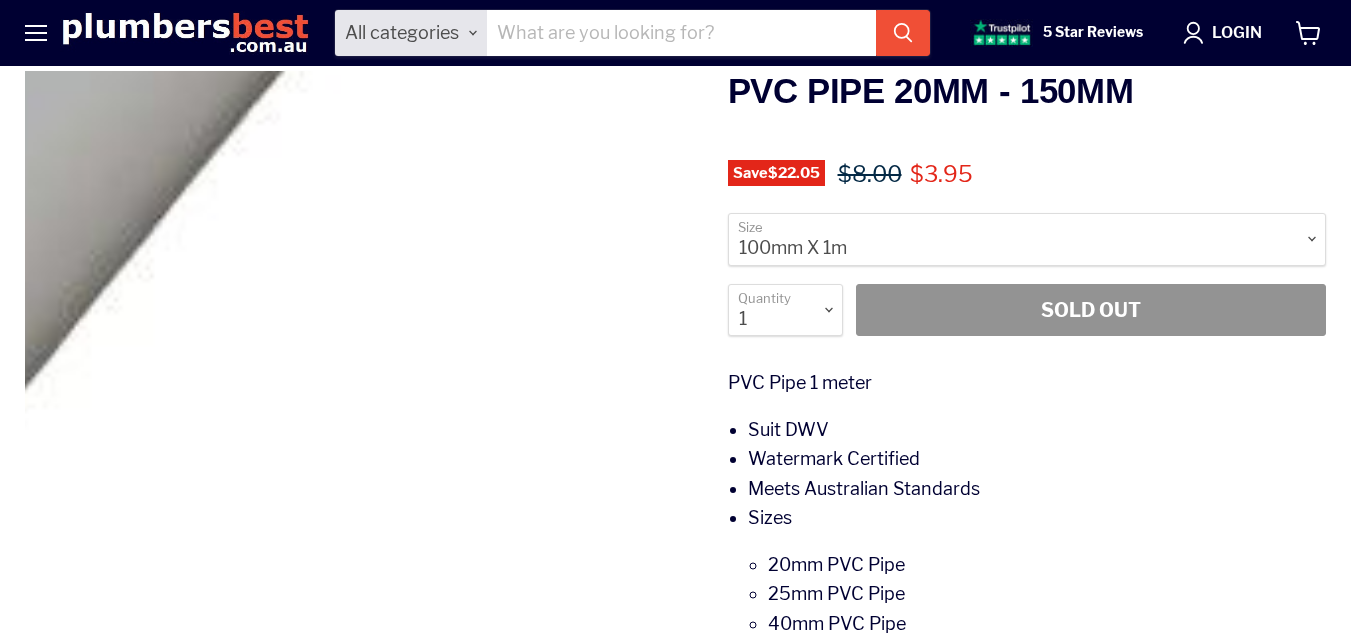 click at bounding box center (360, 406) 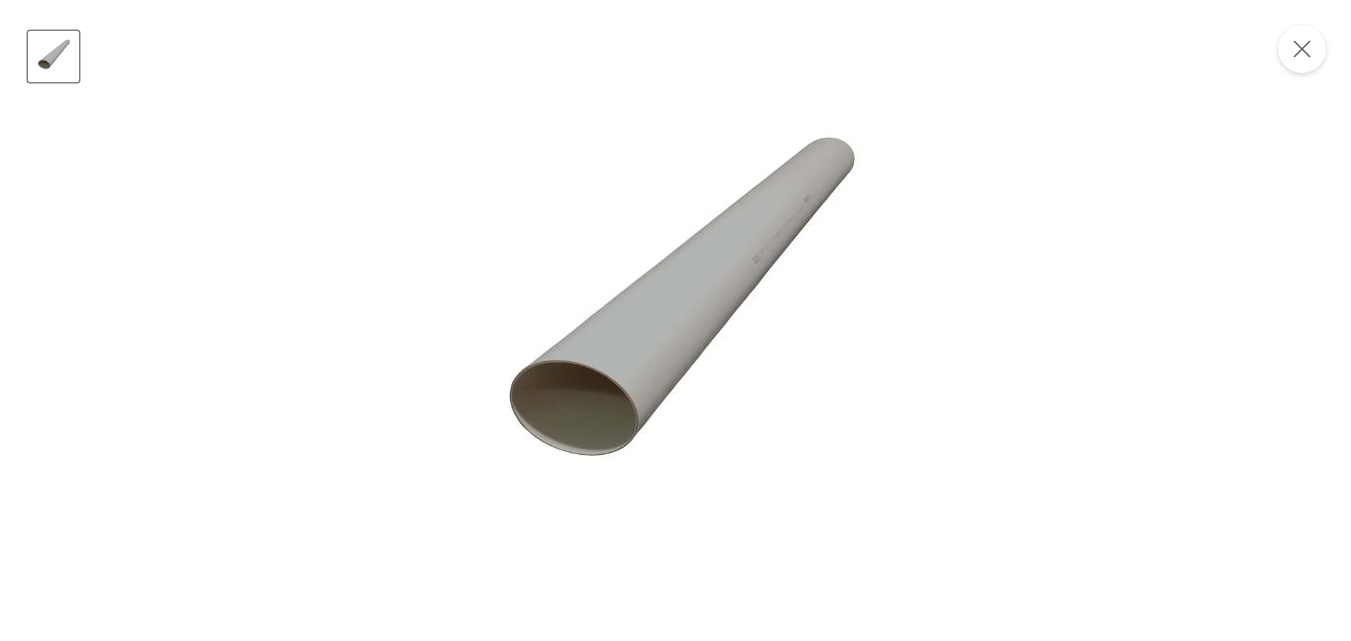 scroll, scrollTop: 530, scrollLeft: 0, axis: vertical 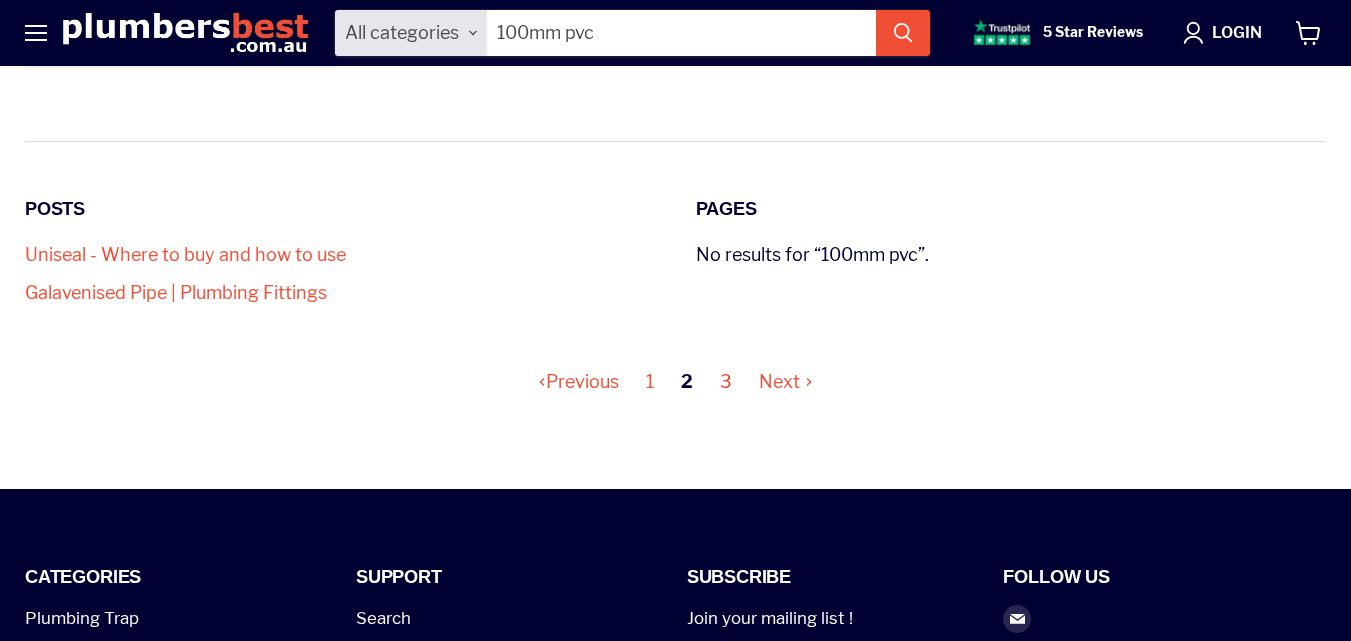 click on "3" at bounding box center [726, 382] 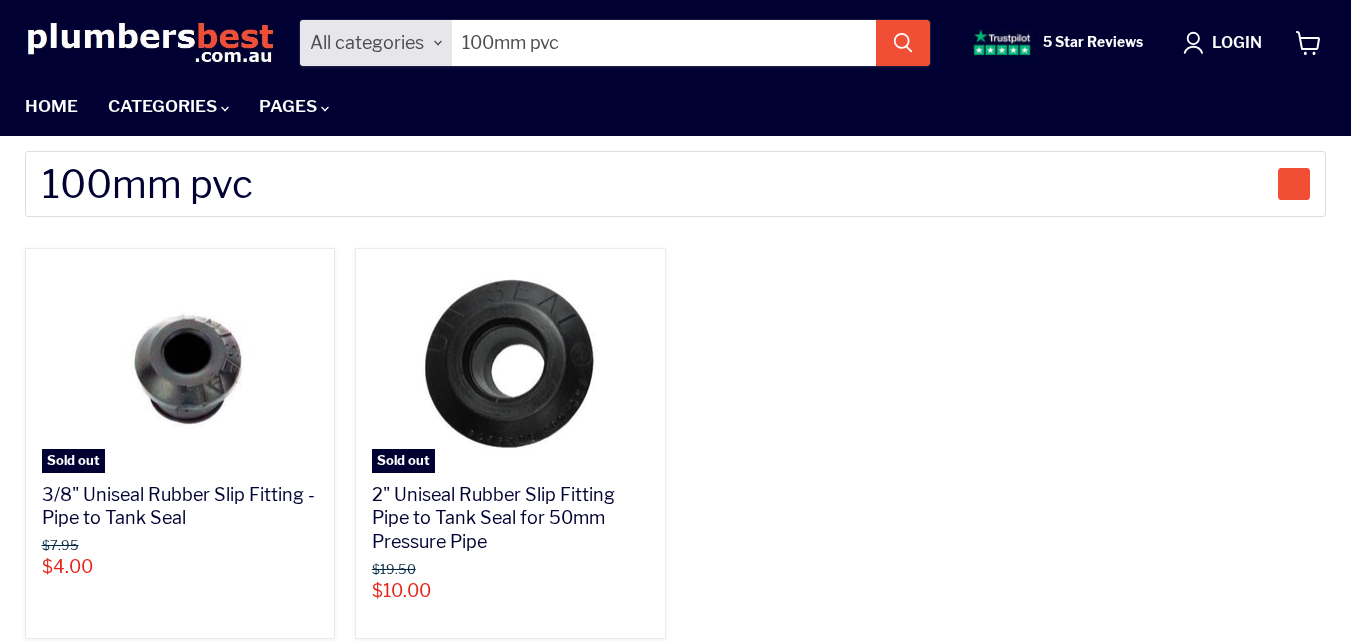scroll, scrollTop: 0, scrollLeft: 0, axis: both 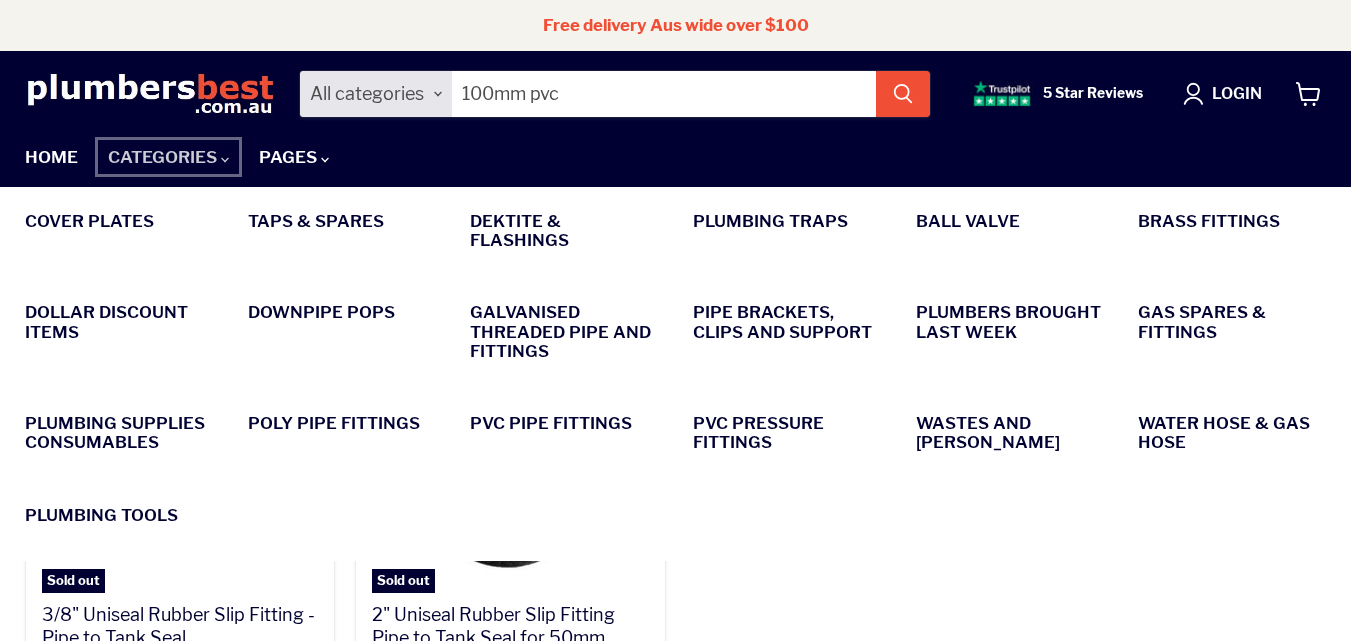 click on "CATEGORIES" at bounding box center (168, 157) 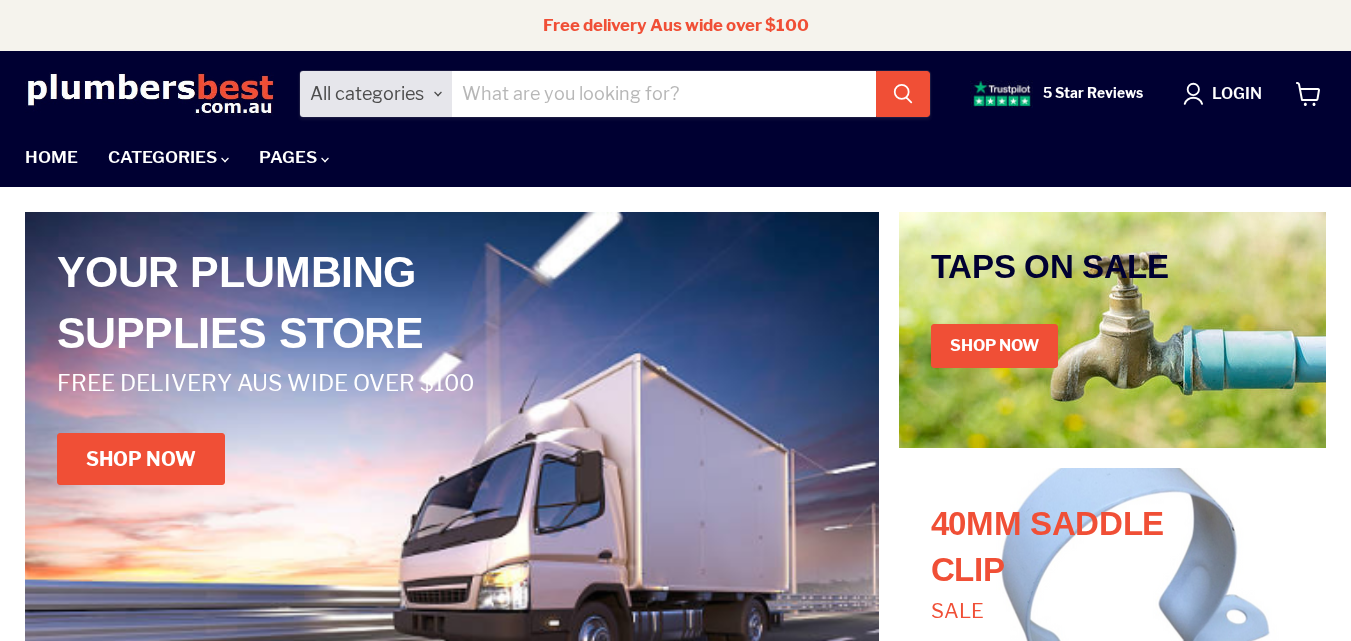 scroll, scrollTop: 0, scrollLeft: 0, axis: both 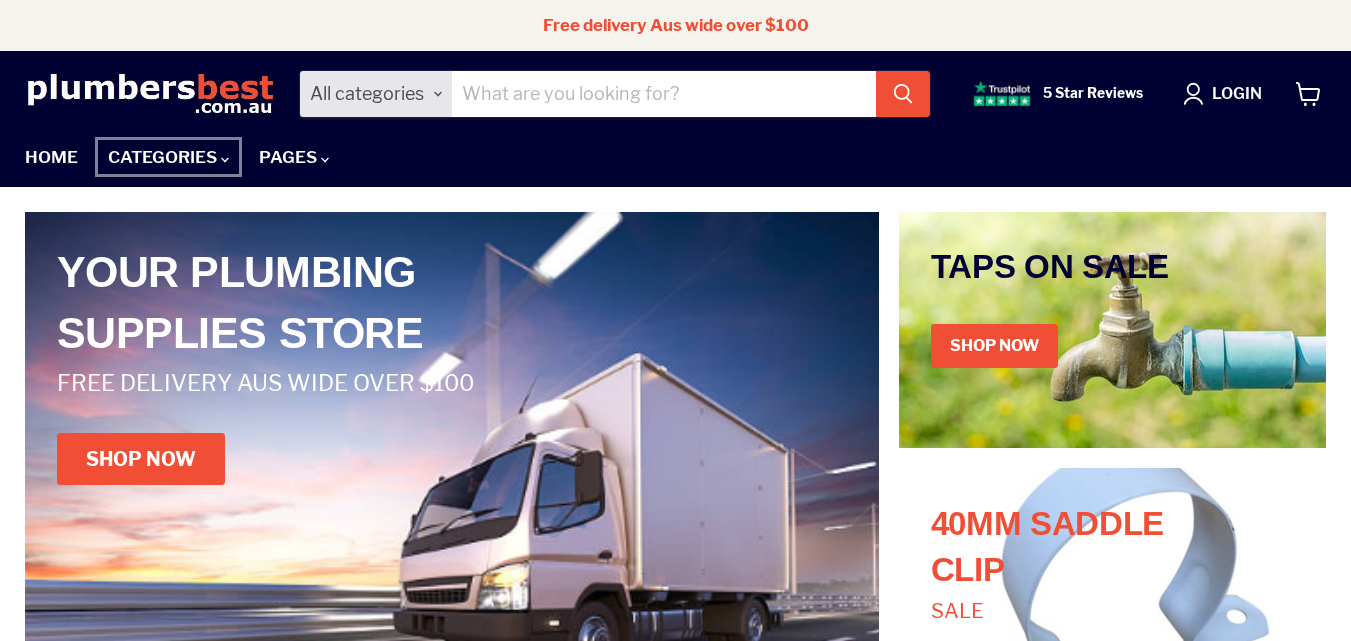 click 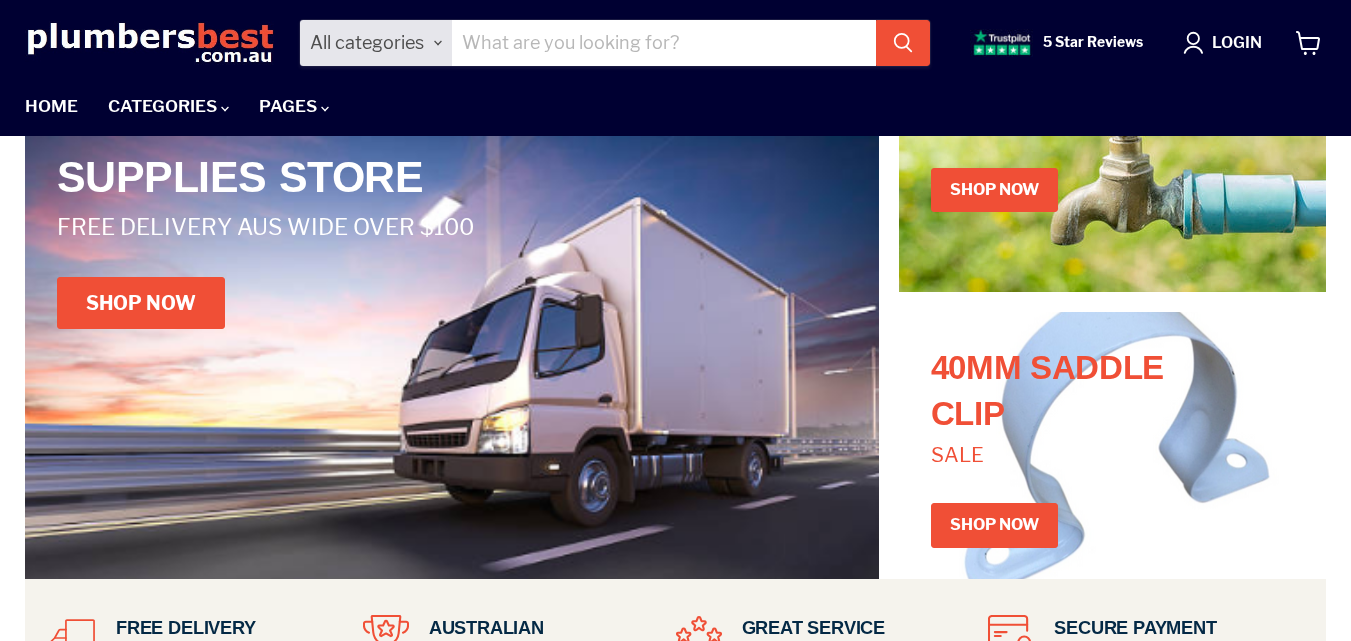 scroll, scrollTop: 70, scrollLeft: 0, axis: vertical 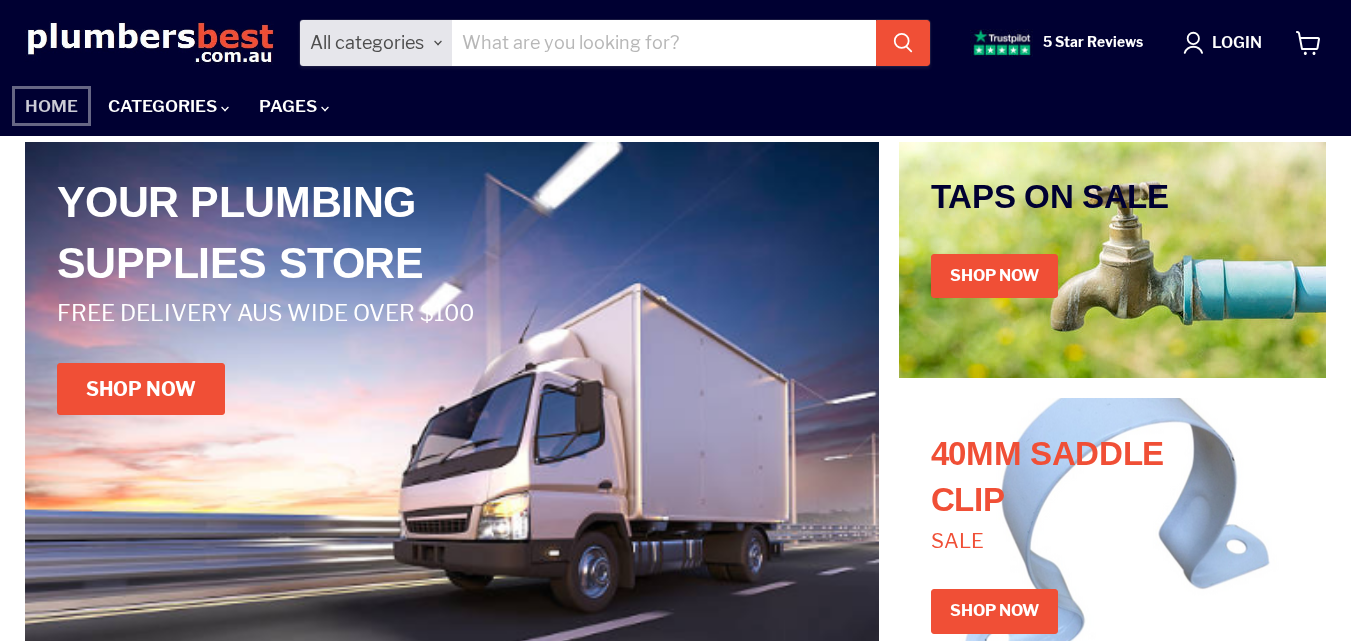click on "HOME" at bounding box center (51, 106) 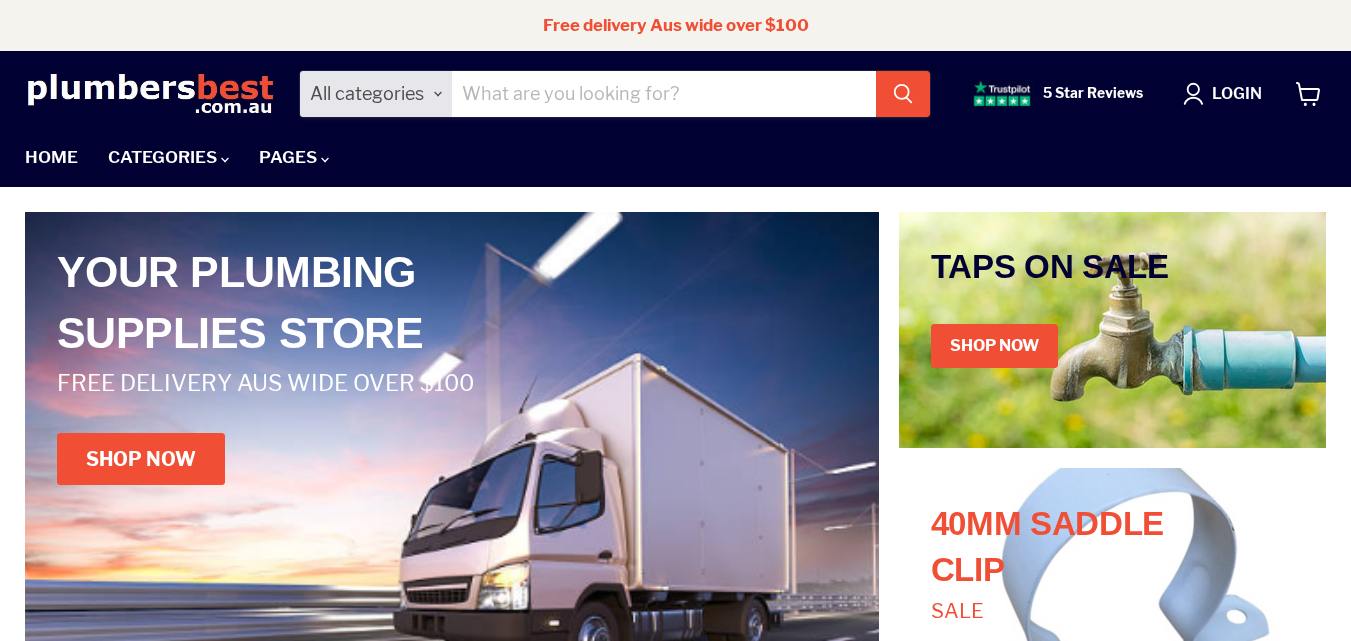 scroll, scrollTop: 0, scrollLeft: 0, axis: both 